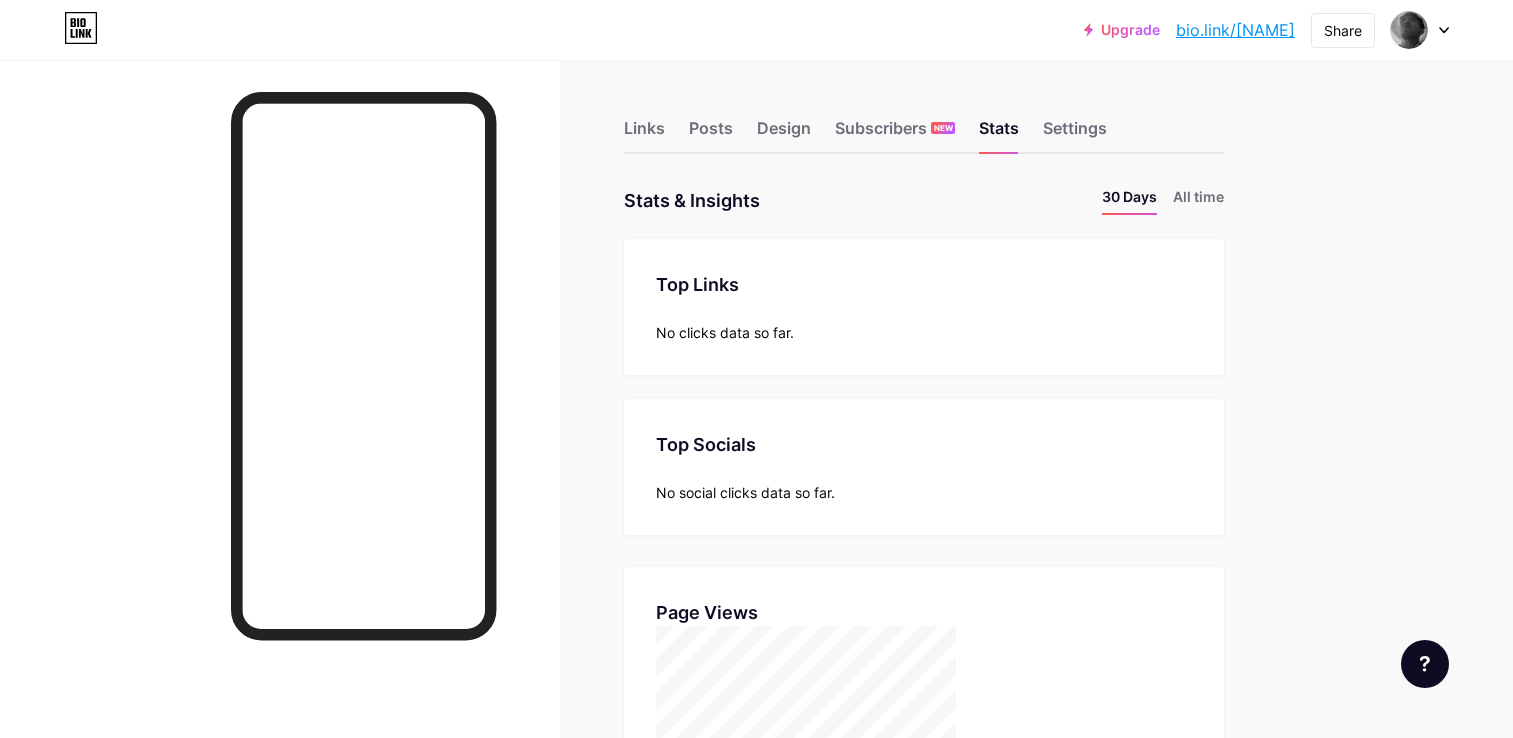 scroll, scrollTop: 0, scrollLeft: 0, axis: both 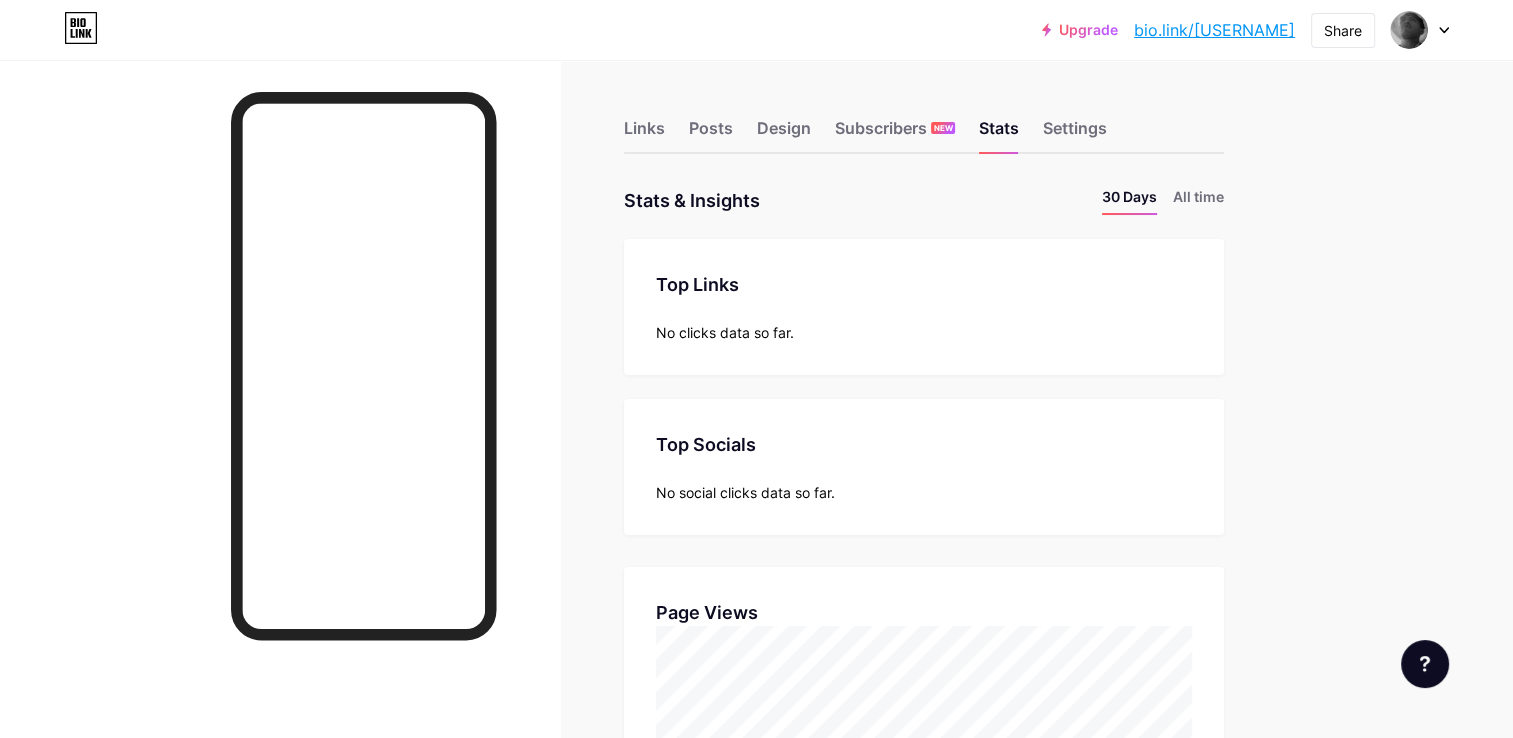 click on "Upgrade   bio.link/jismae...   bio.link/jismaelh   Share               Switch accounts     José Ismael   bio.link/jismaelh       + Add a new page        Account settings   Logout   Link Copied
Links
Posts
Design
Subscribers
NEW
Stats
Settings     Stats & Insights   Page Stats   30 Days
All
time
Top Links   Links   No clicks data so far.   Top Socials   Top Socials   No social clicks data so far.   Page Views   Page Views     Location   Location                                                                                                                                                                                                                                                                                                                                                                         Traffic Sources   Traffic Sources   1
Facebook   8   views   2
Direct   1   view" at bounding box center (756, 895) 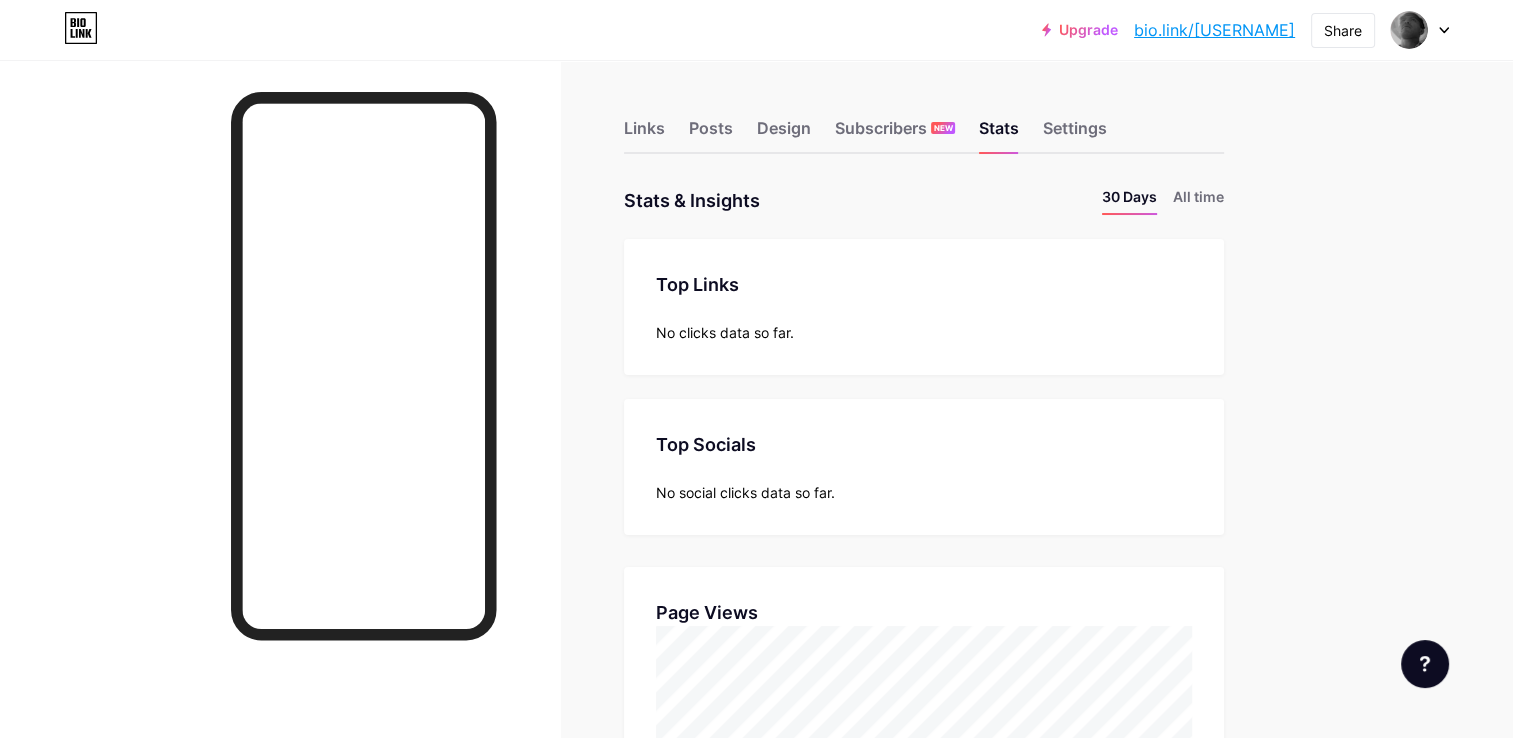 click on "Links
Posts
Design
Subscribers
NEW
Stats
Settings" at bounding box center [924, 119] 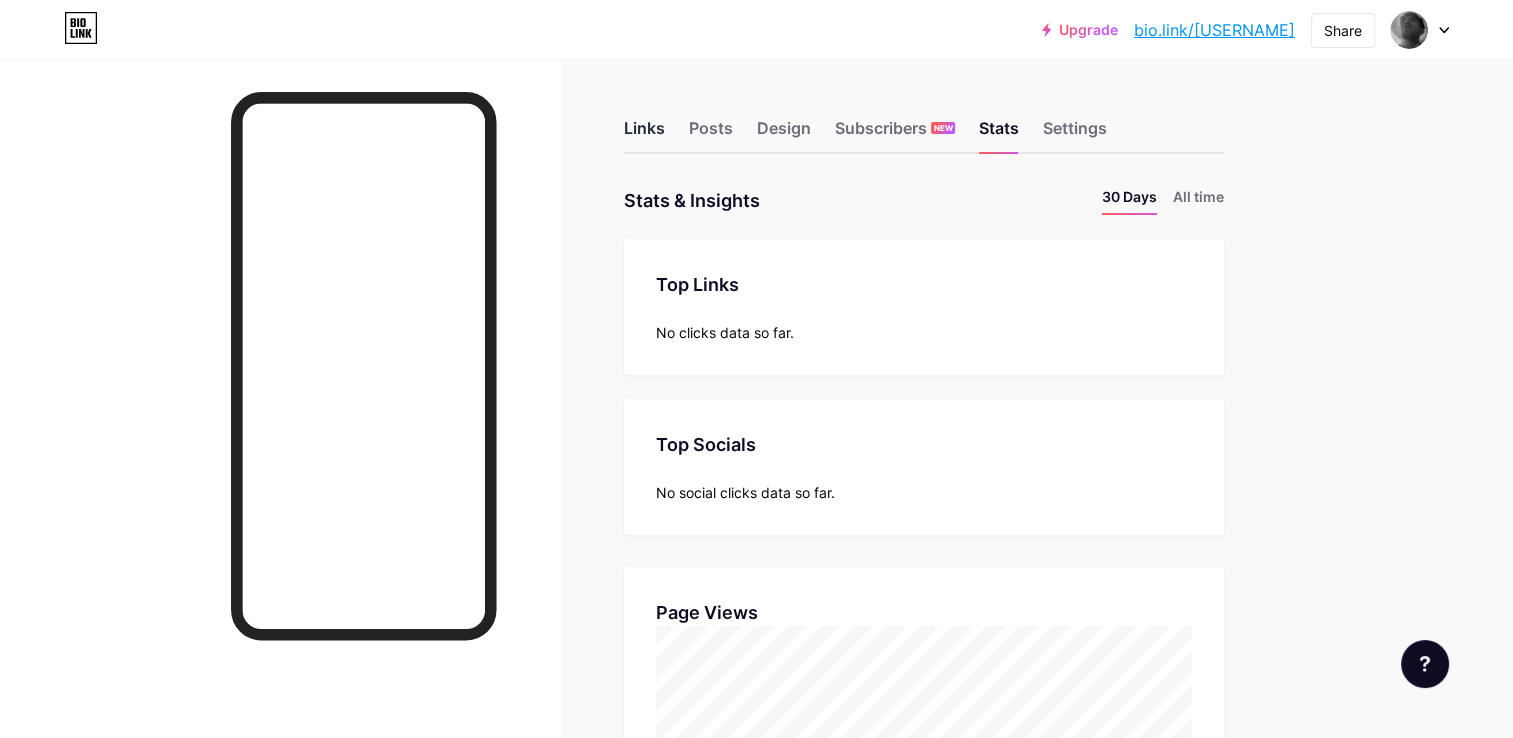 click on "Links" at bounding box center (644, 134) 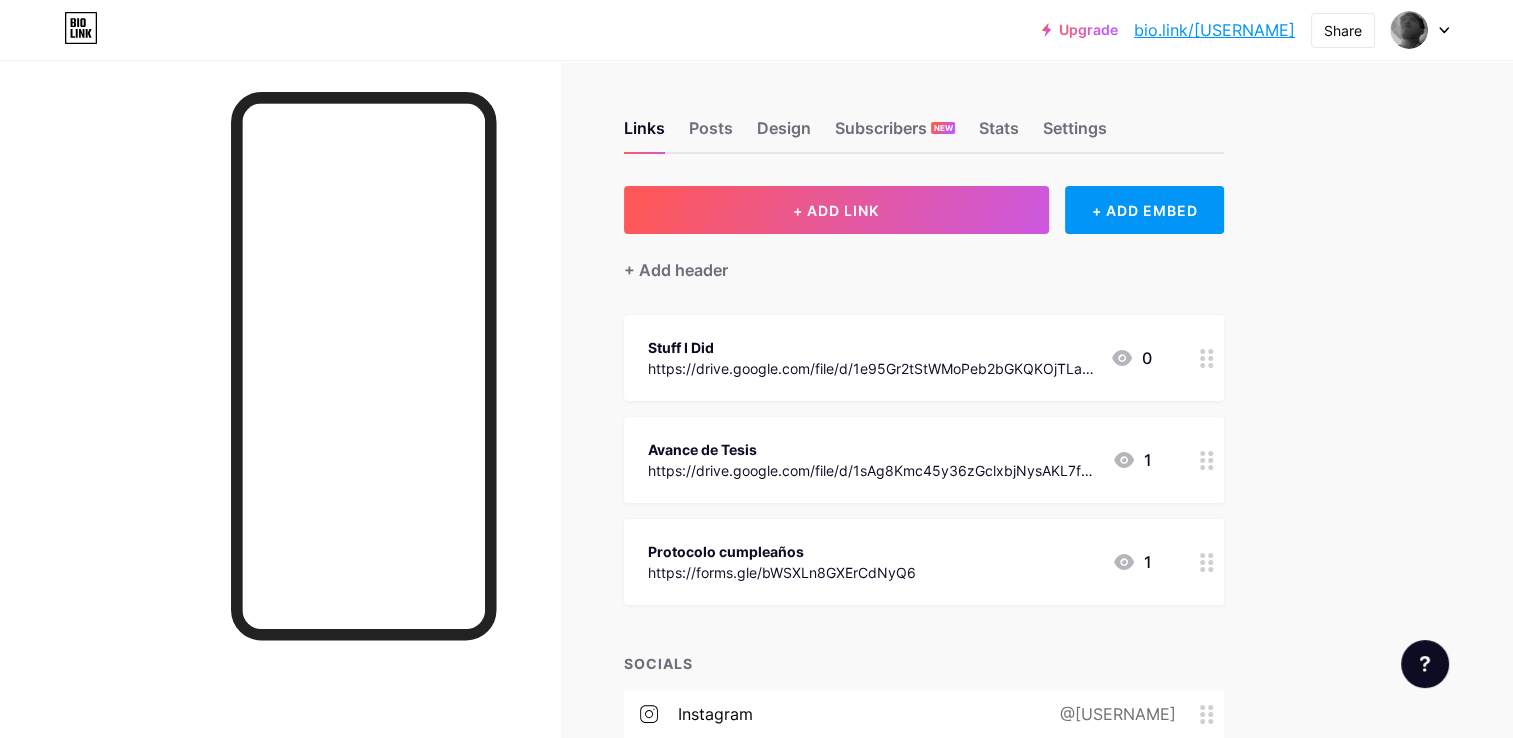 click on "Links
Posts
Design
Subscribers
NEW
Stats
Settings       + ADD LINK     + ADD EMBED
+ Add header
Stuff I Did
https://drive.google.com/file/d/1e95Gr2tStWMoPeb2bGKQKOjTLaHiQ6O3/view?usp=sharing
0
Avance de Tesis
https://drive.google.com/file/d/1sAg8Kmc45y36zGclxbjNysAKL7f1pOR1/view?usp=sharing
1
Protocolo cumpleaños
https://forms.gle/bWSXLn8GXErCdNyQ6
1
SOCIALS
instagram
@jismaelhe
linkedin
https://www.linkedin.com/in/jismaelh               + Add socials                       Feature requests             Help center         Contact support" at bounding box center [654, 509] 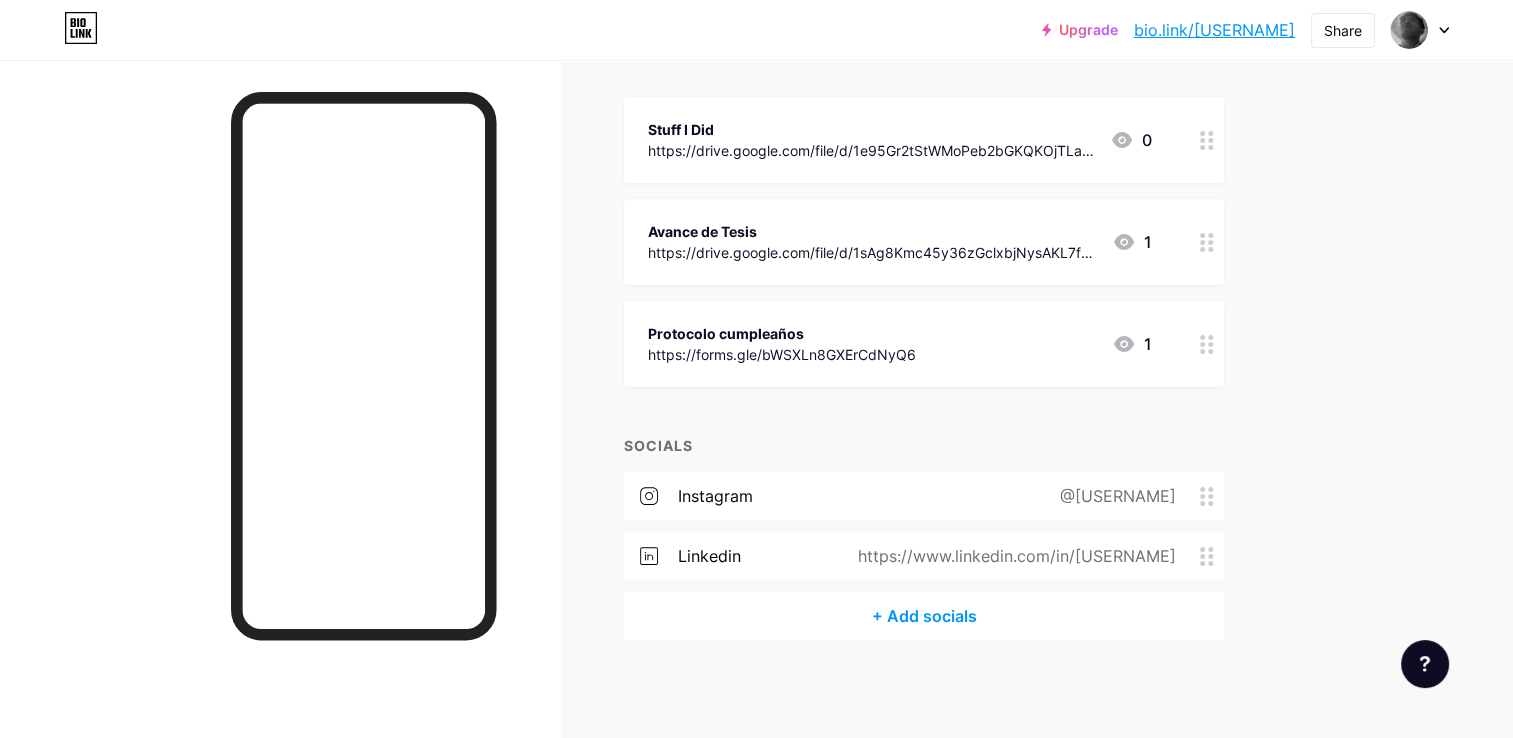 scroll, scrollTop: 0, scrollLeft: 0, axis: both 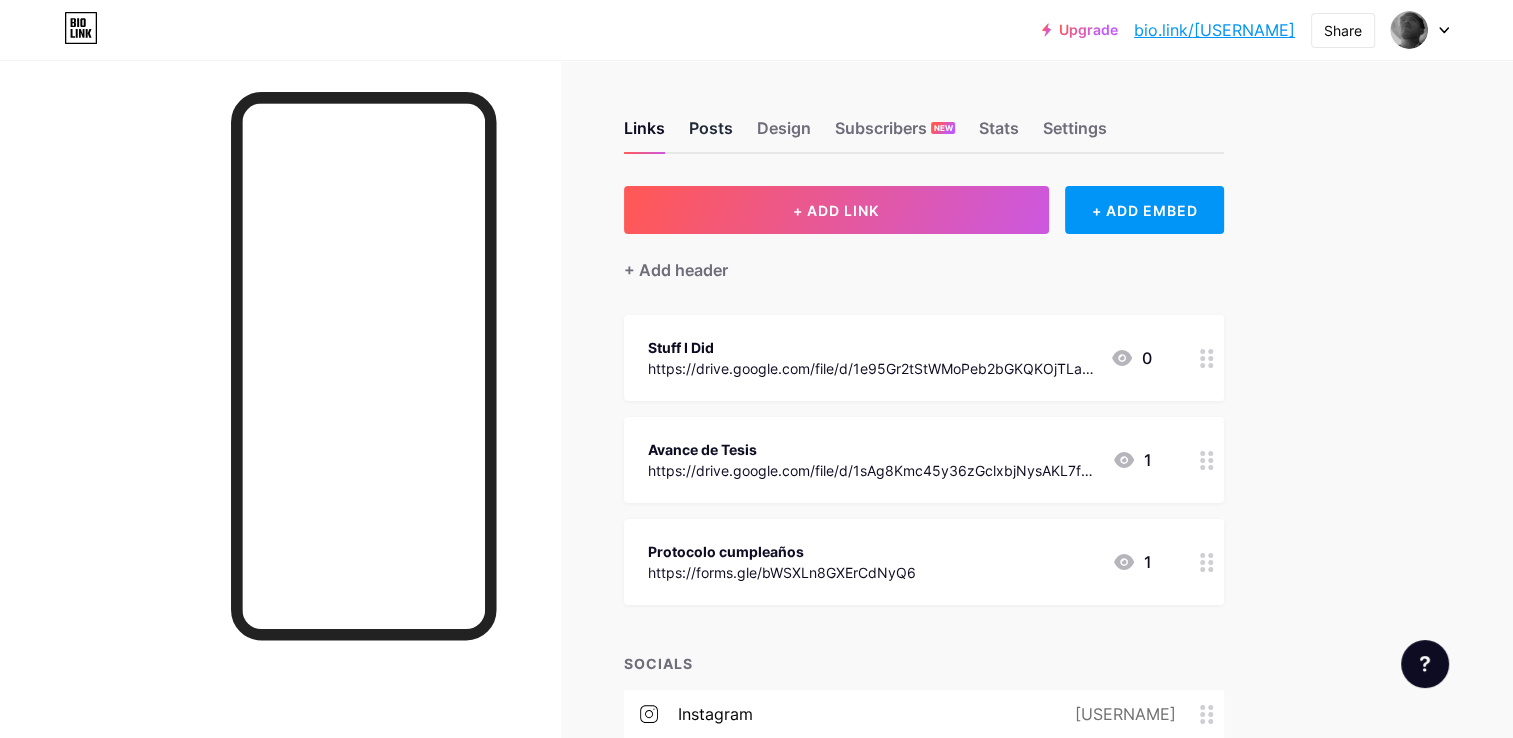 click on "Posts" at bounding box center (711, 134) 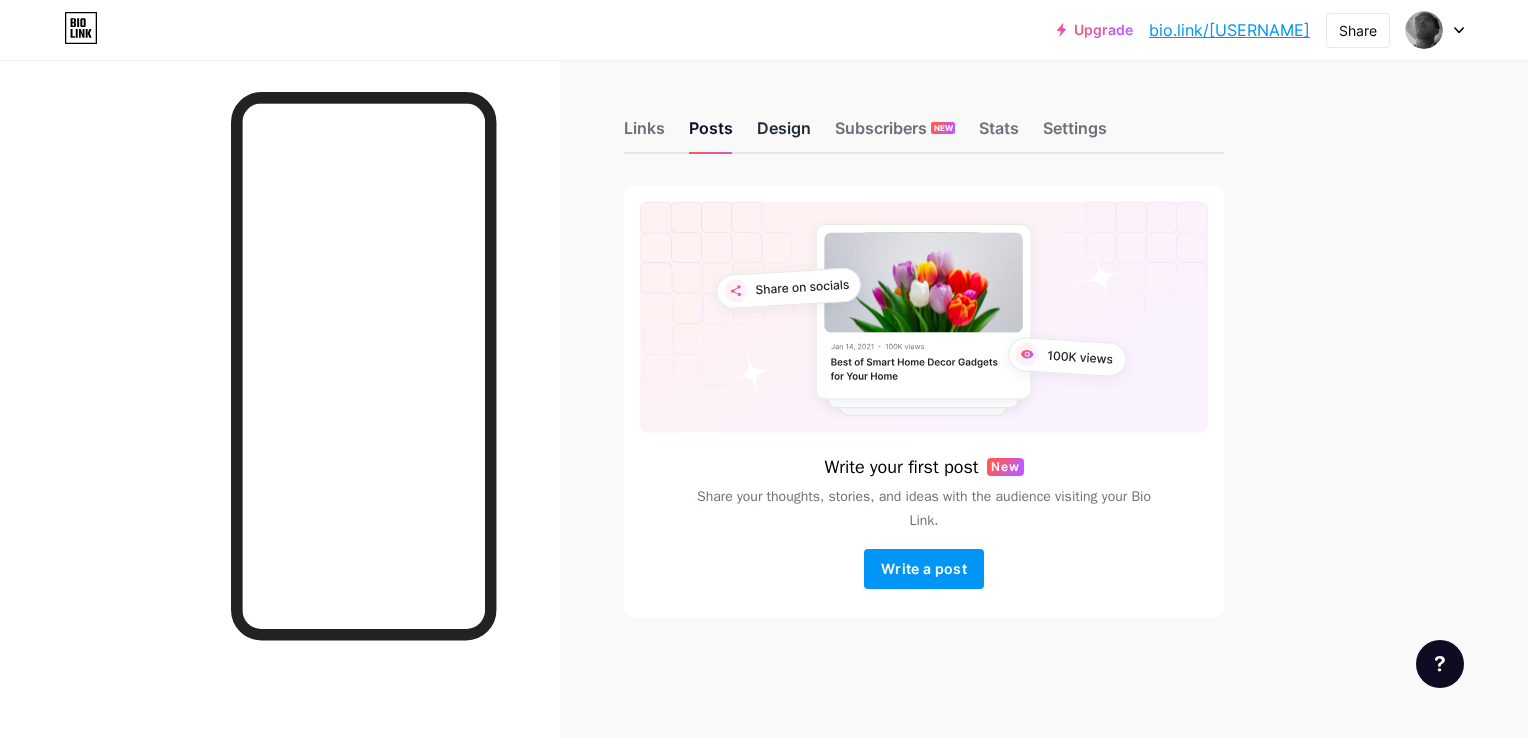 click on "Design" at bounding box center (784, 134) 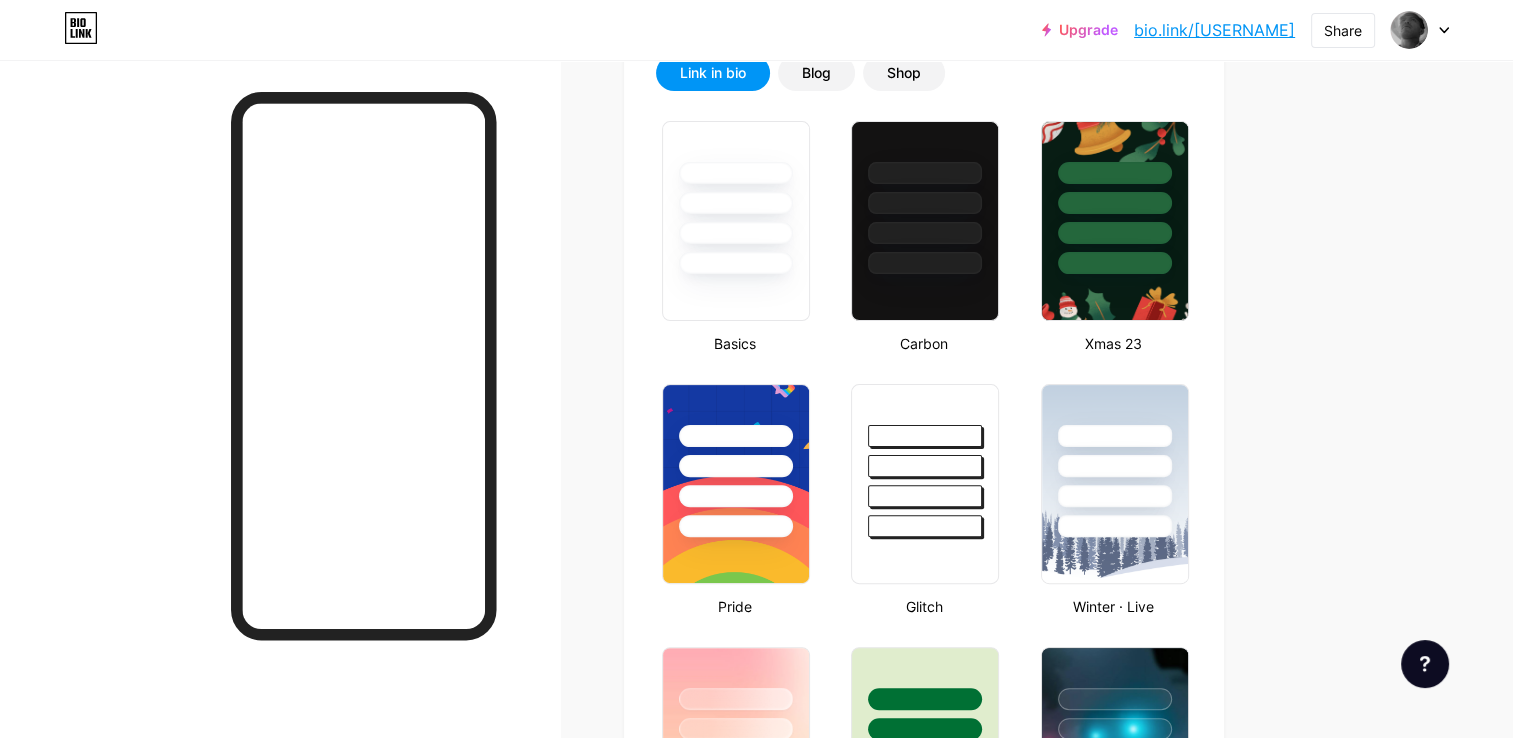 type on "#000000" 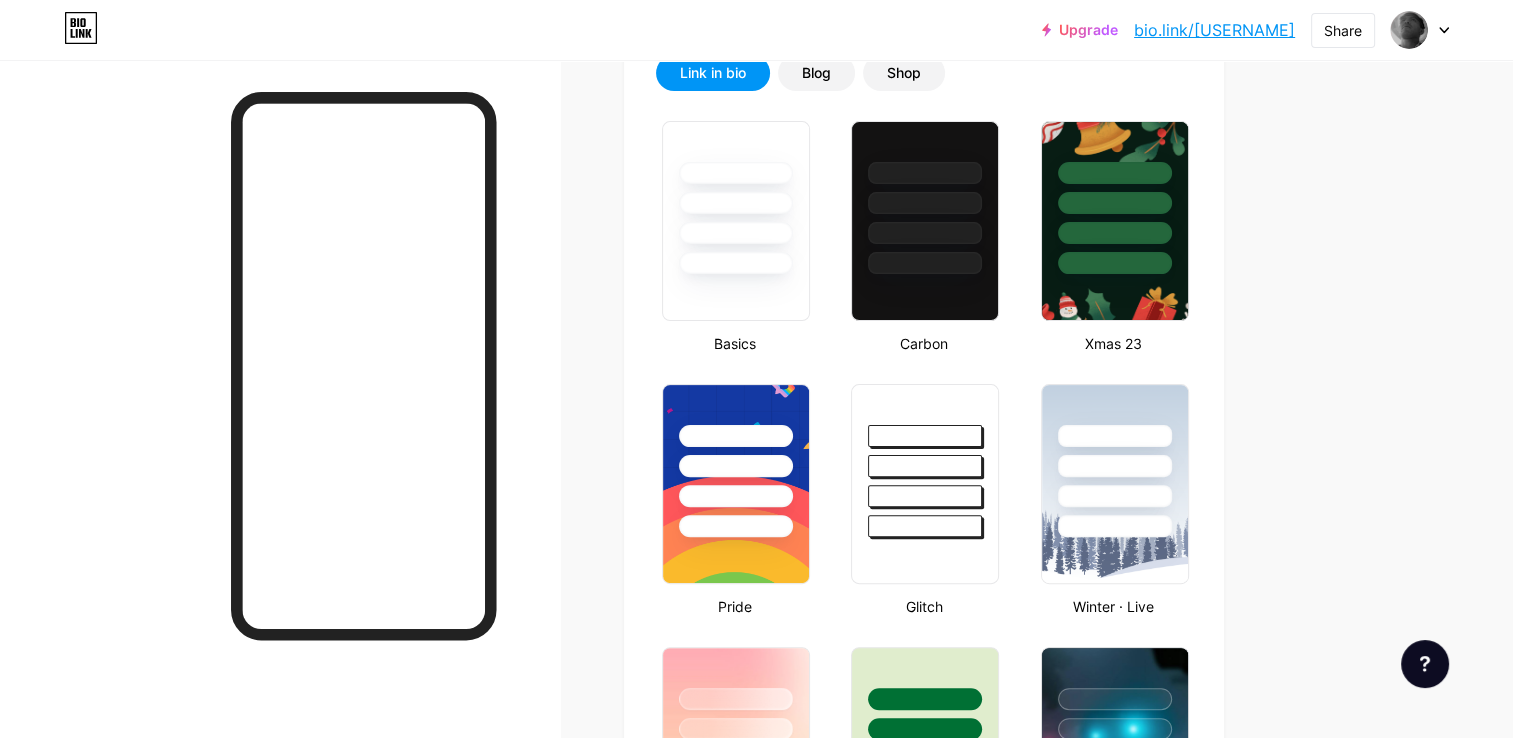 type on "#000000" 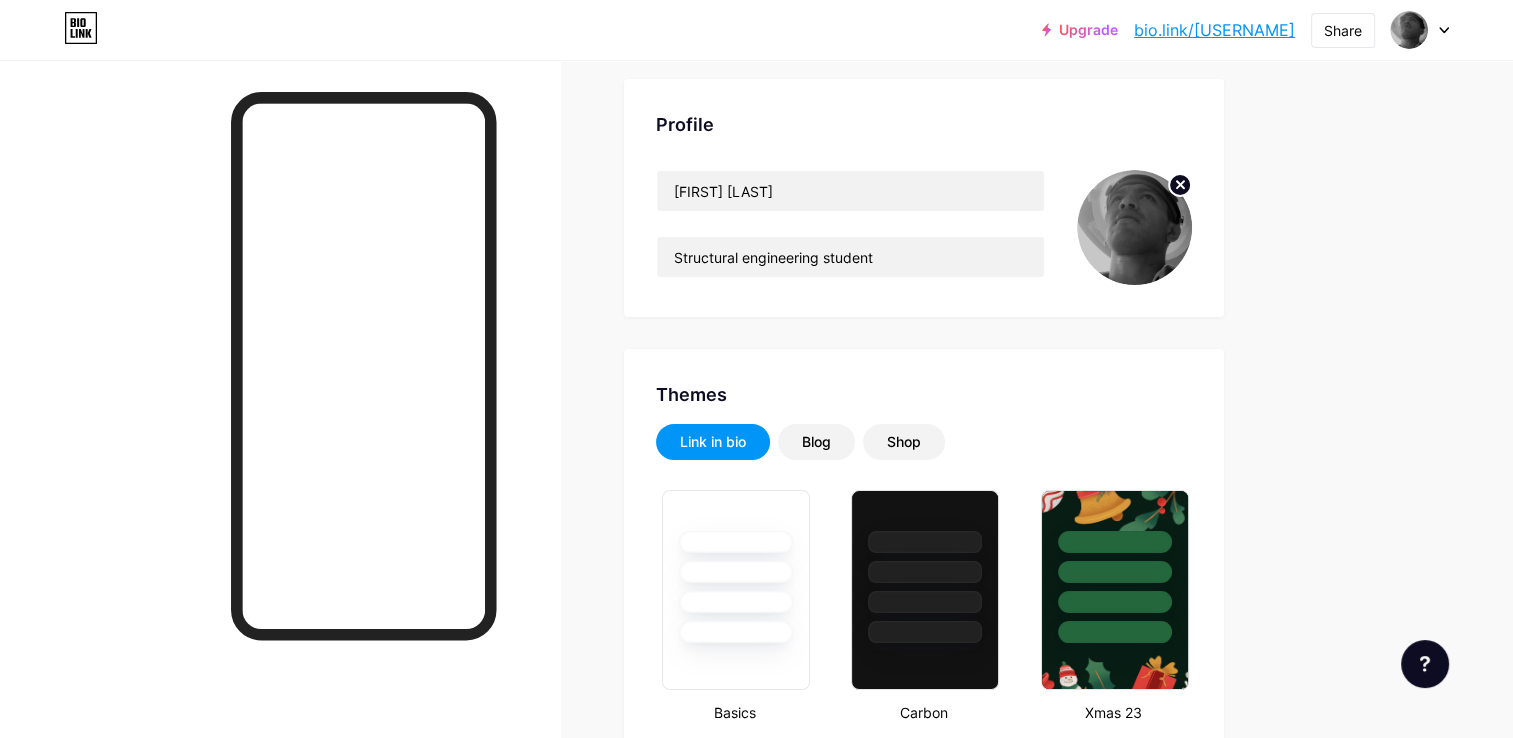scroll, scrollTop: 0, scrollLeft: 0, axis: both 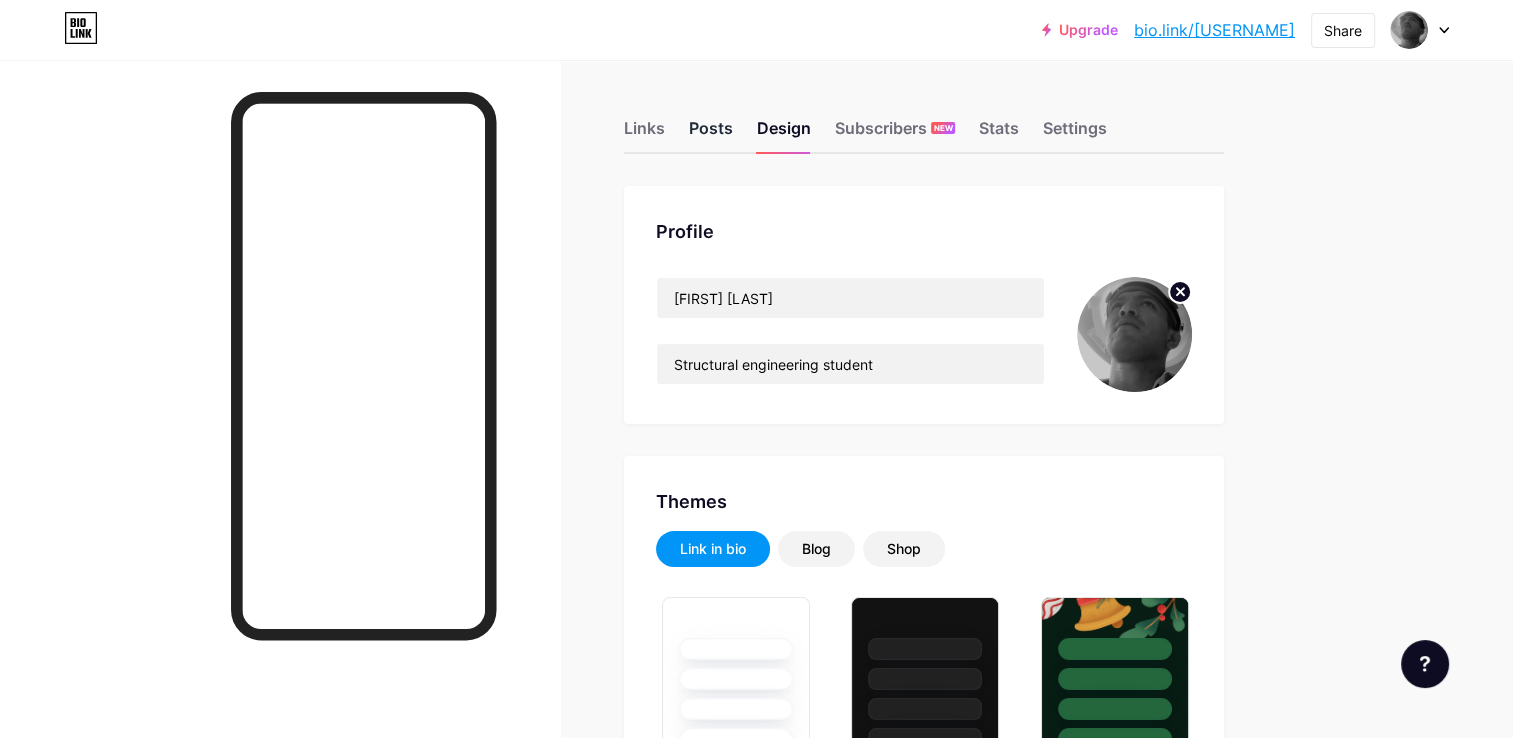 click on "Posts" at bounding box center [711, 134] 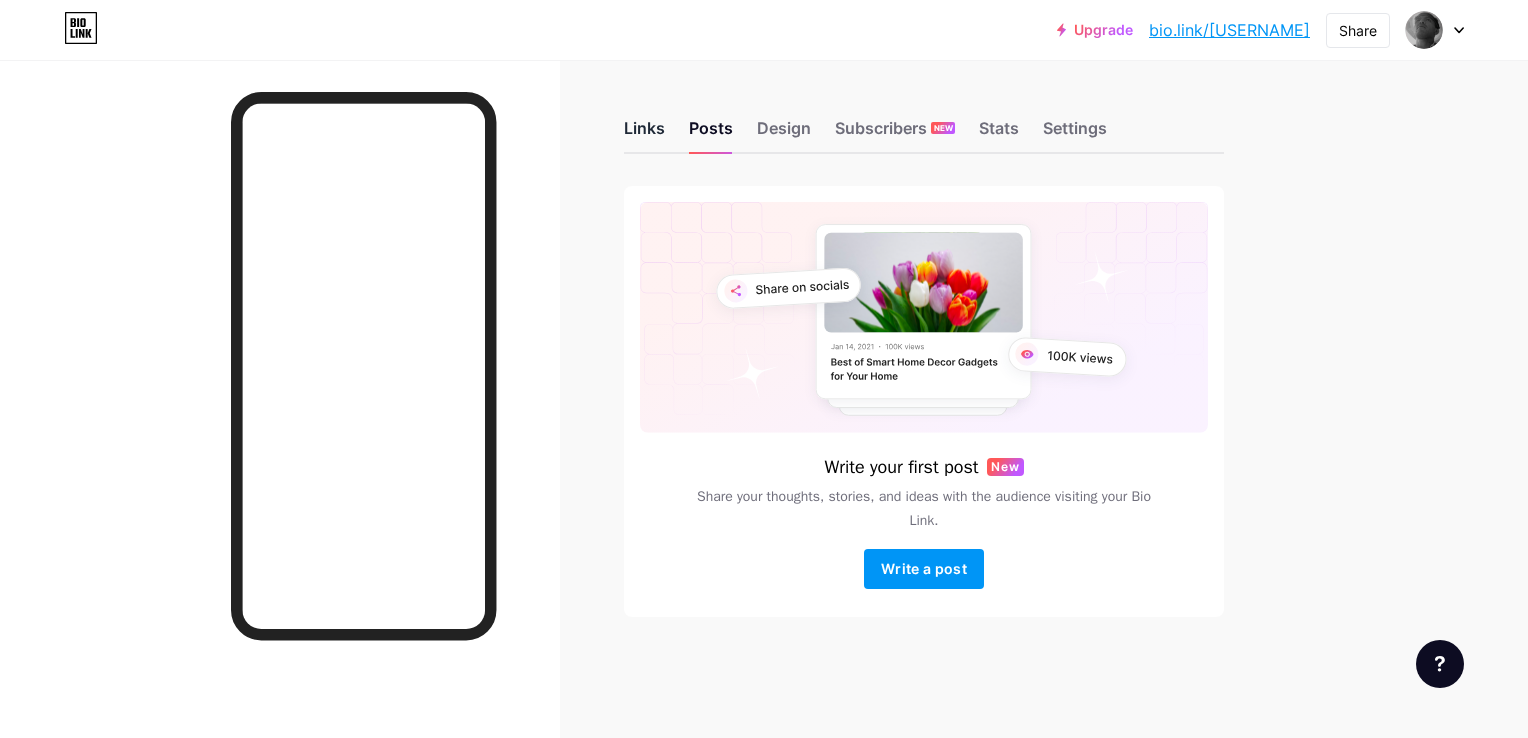 click on "Links" at bounding box center [644, 134] 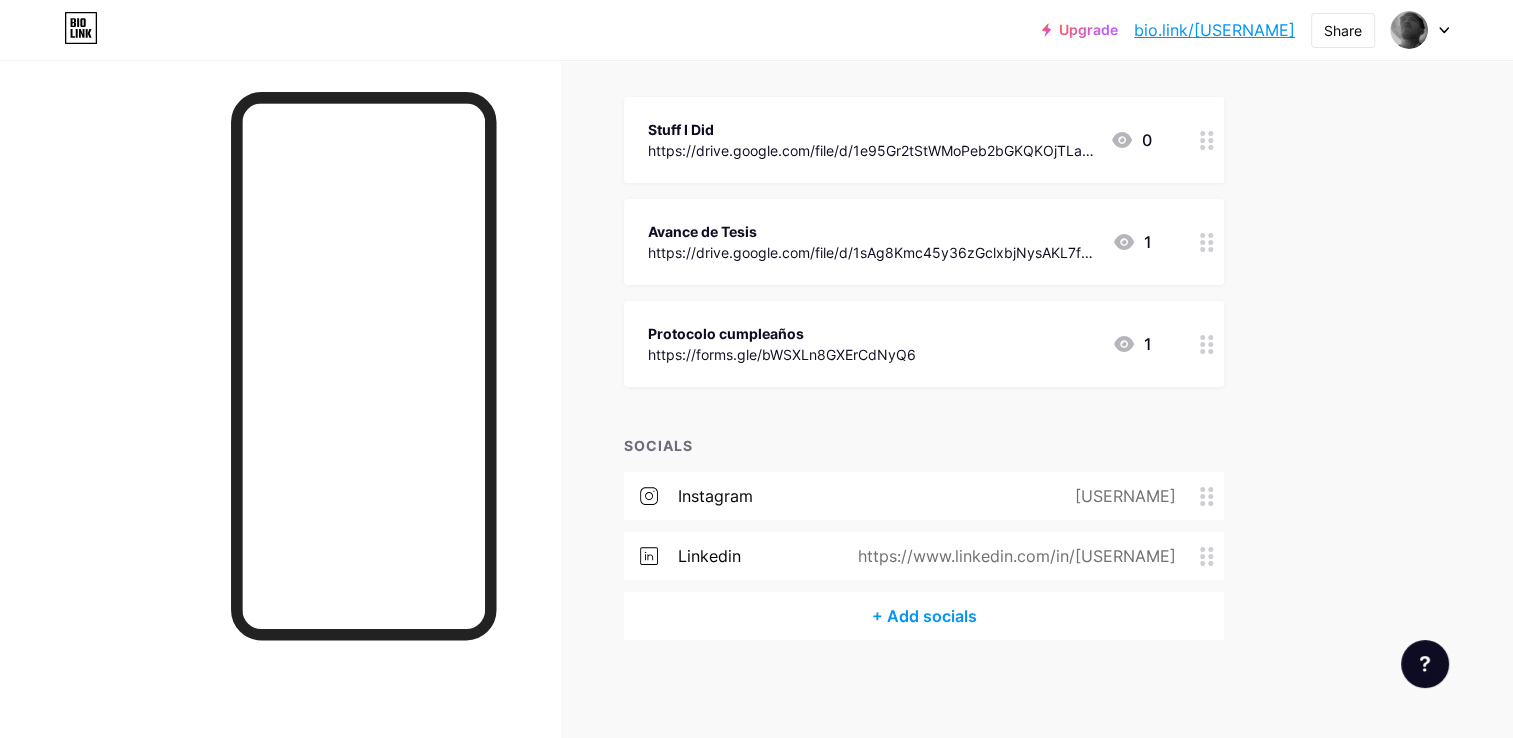 scroll, scrollTop: 0, scrollLeft: 0, axis: both 